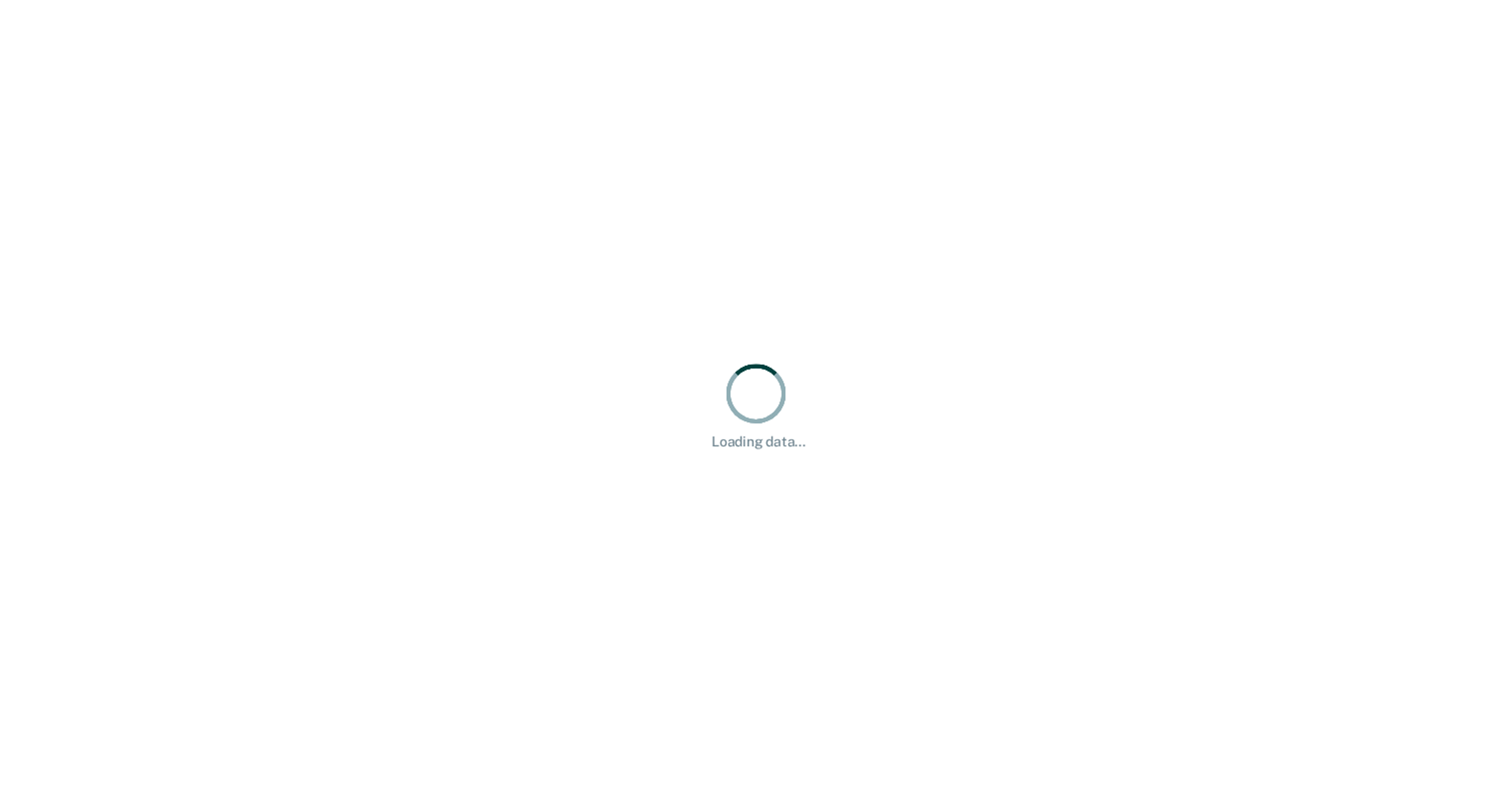 scroll, scrollTop: 0, scrollLeft: 0, axis: both 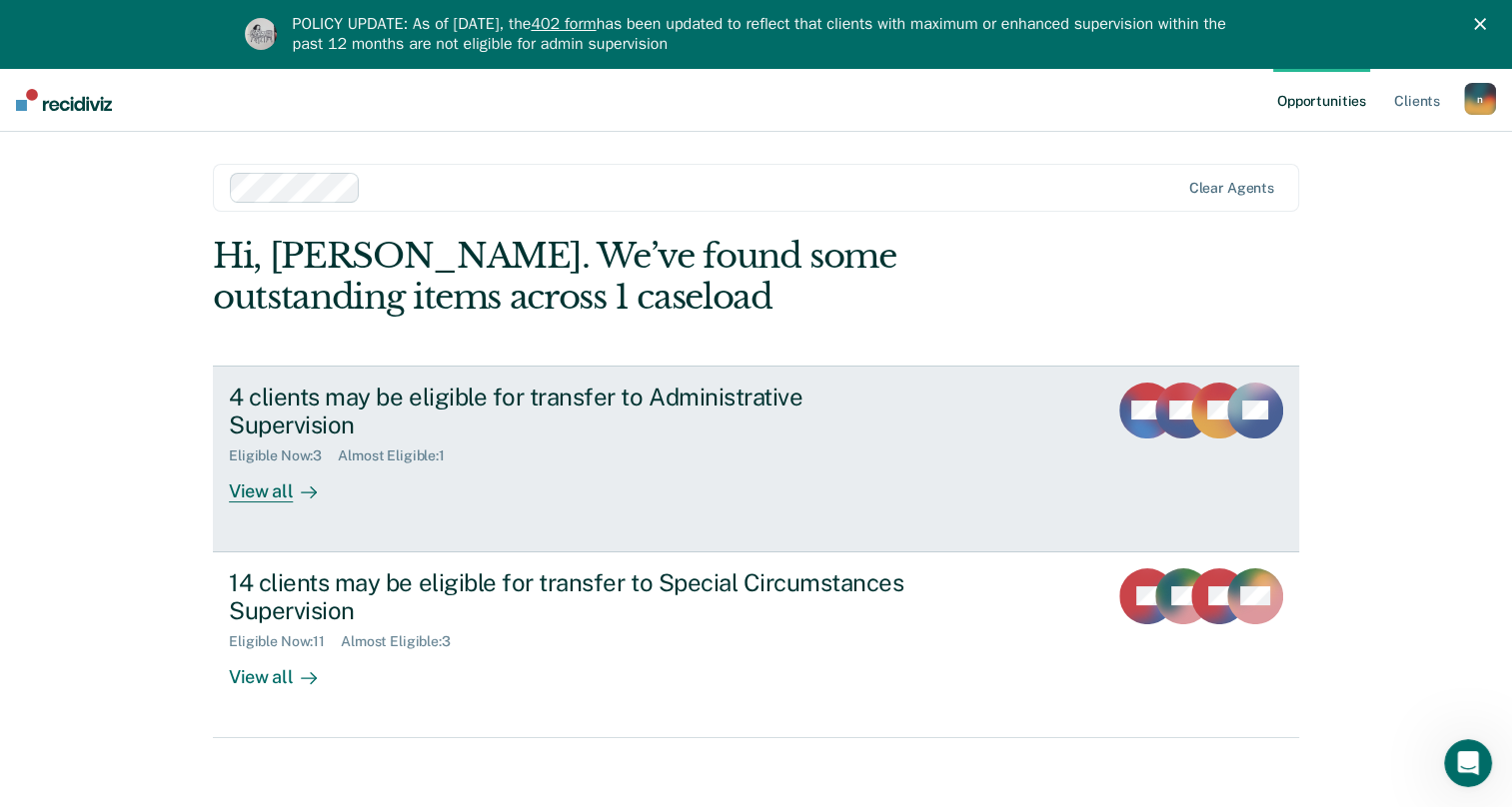click on "View all" at bounding box center [285, 483] 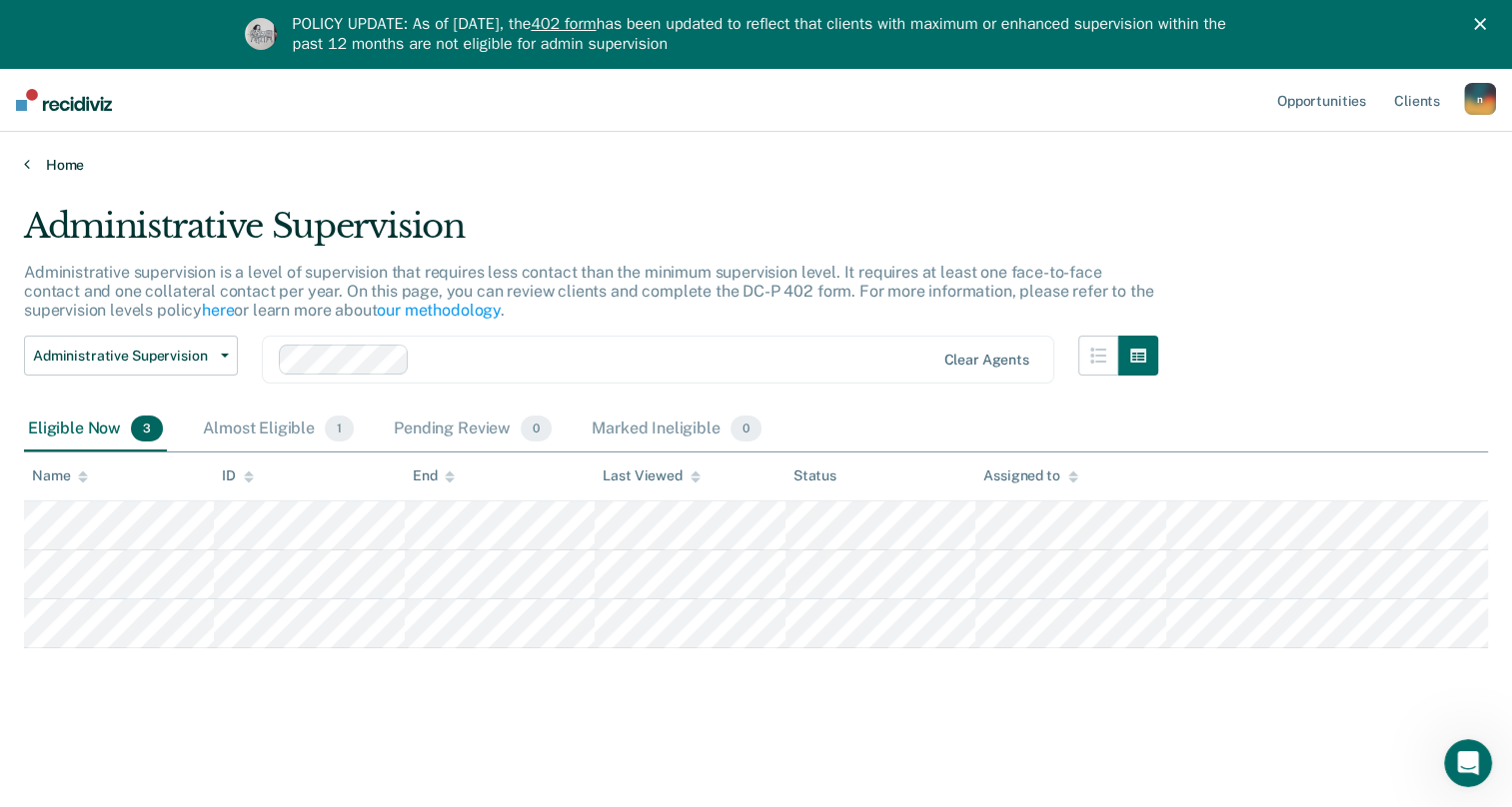 click on "Home" at bounding box center (756, 165) 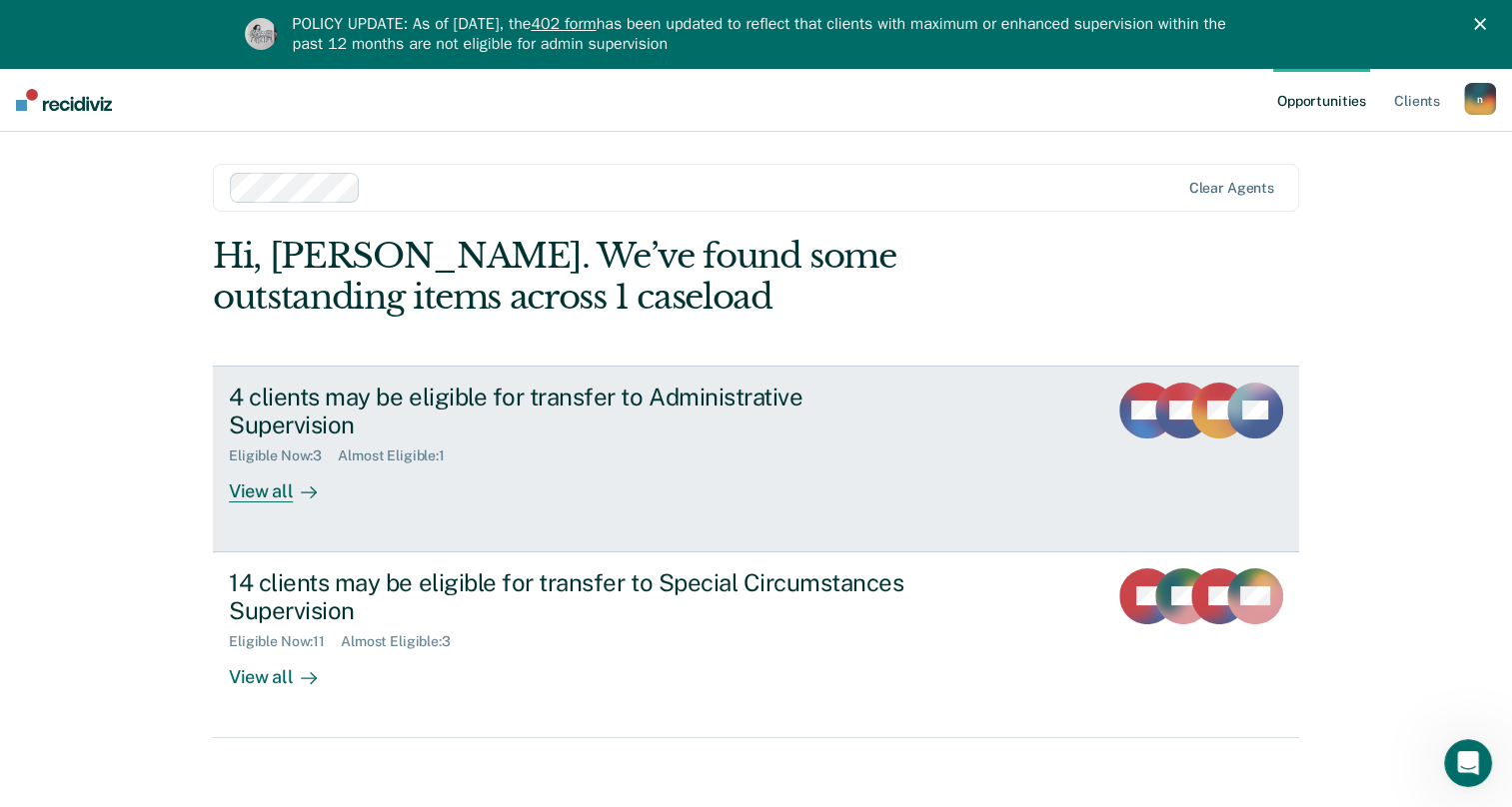 click on "4 clients may be eligible for transfer to Administrative Supervision Eligible Now :  3 Almost Eligible :  1 View all   WG EM JM AR" at bounding box center (756, 458) 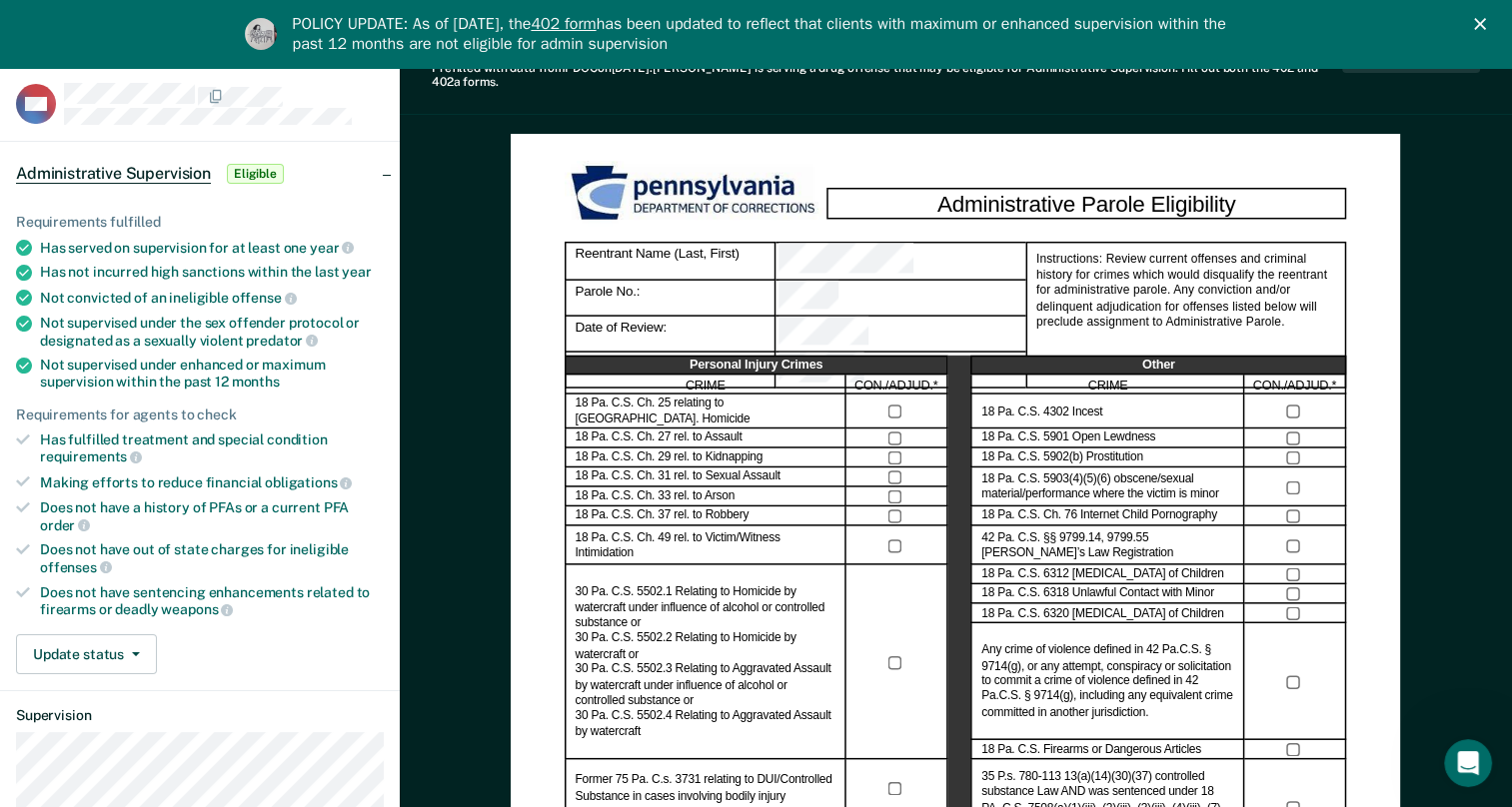 scroll, scrollTop: 121, scrollLeft: 0, axis: vertical 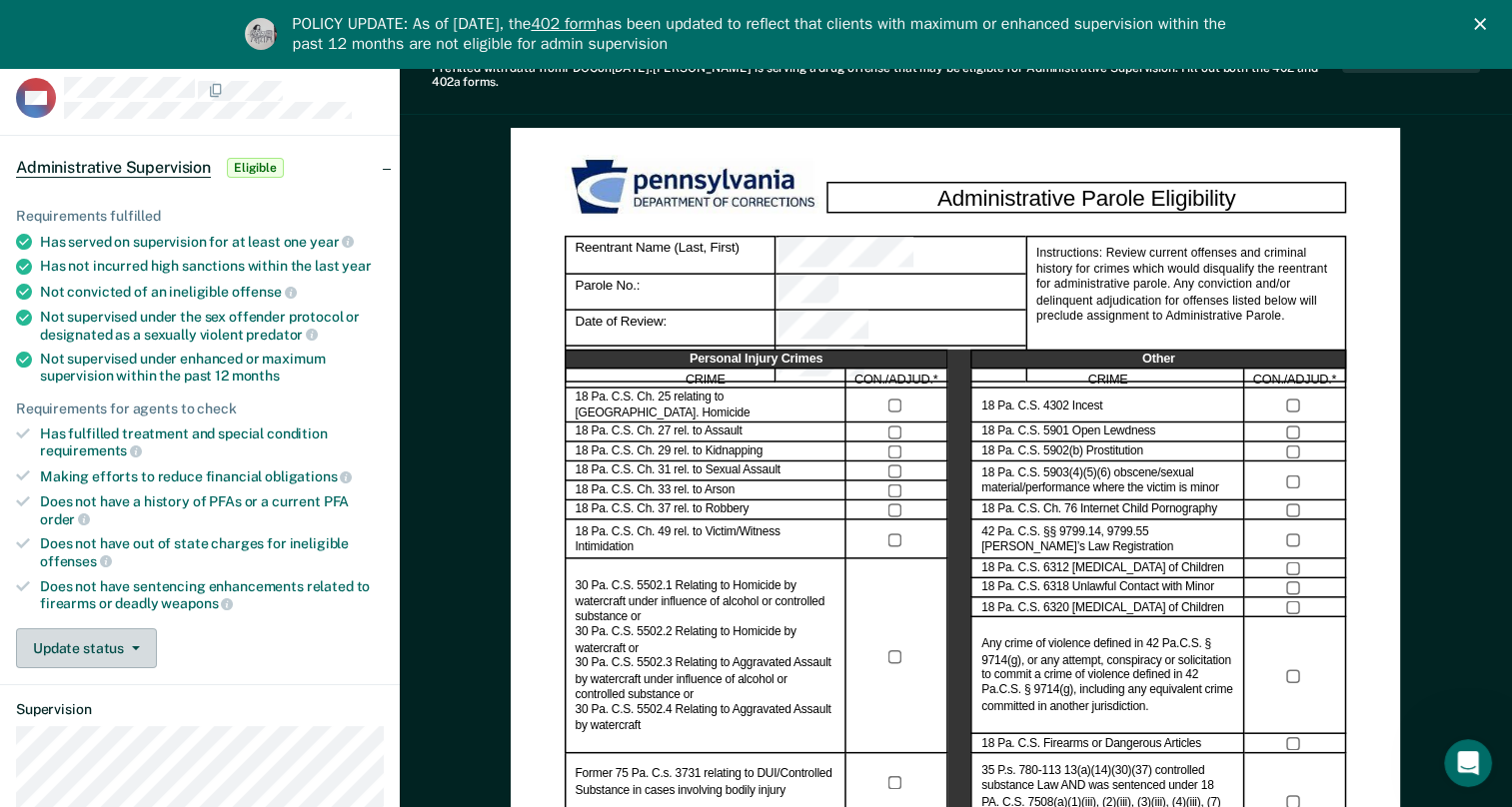 click on "Update status" at bounding box center [86, 648] 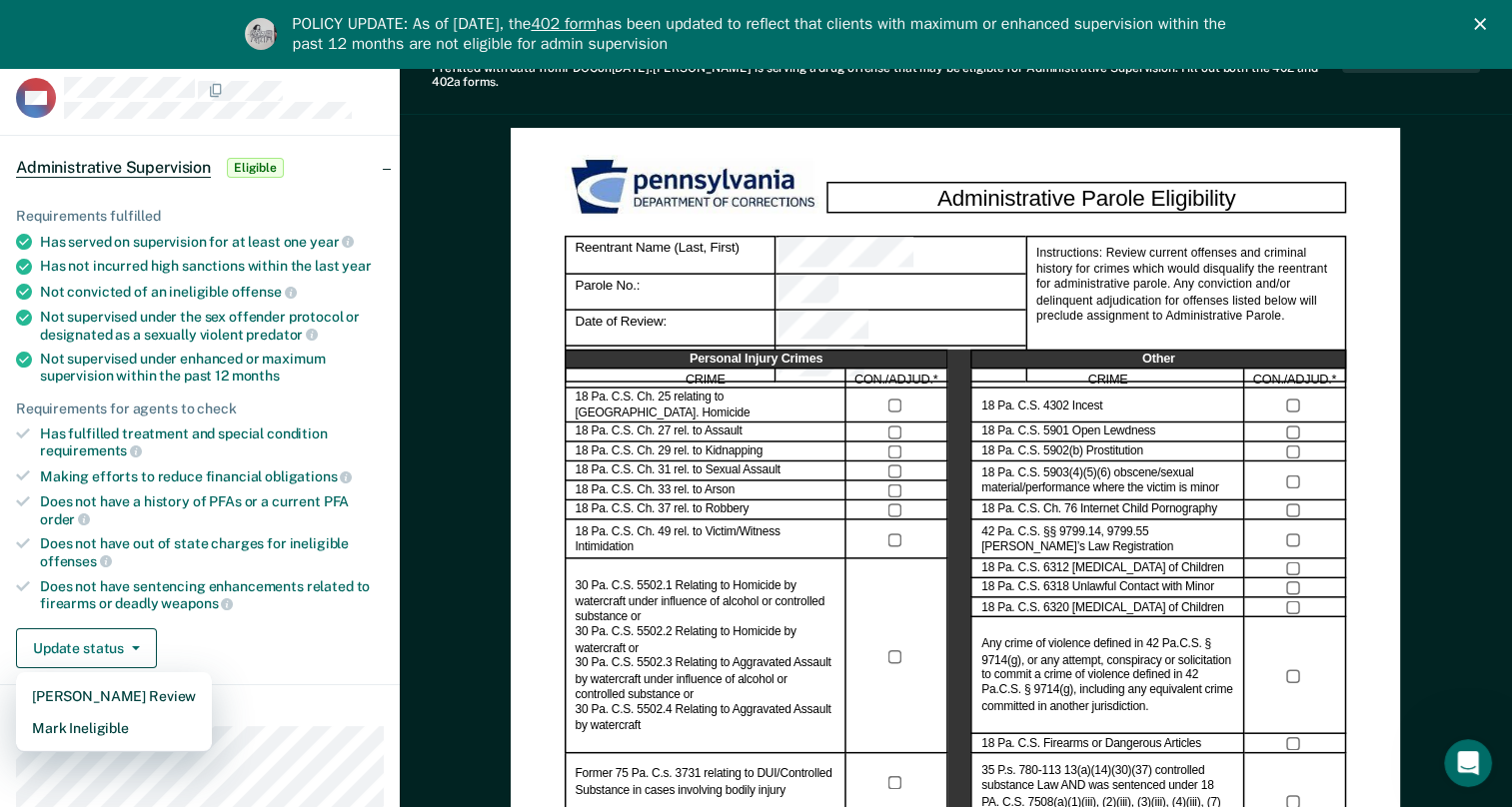 click 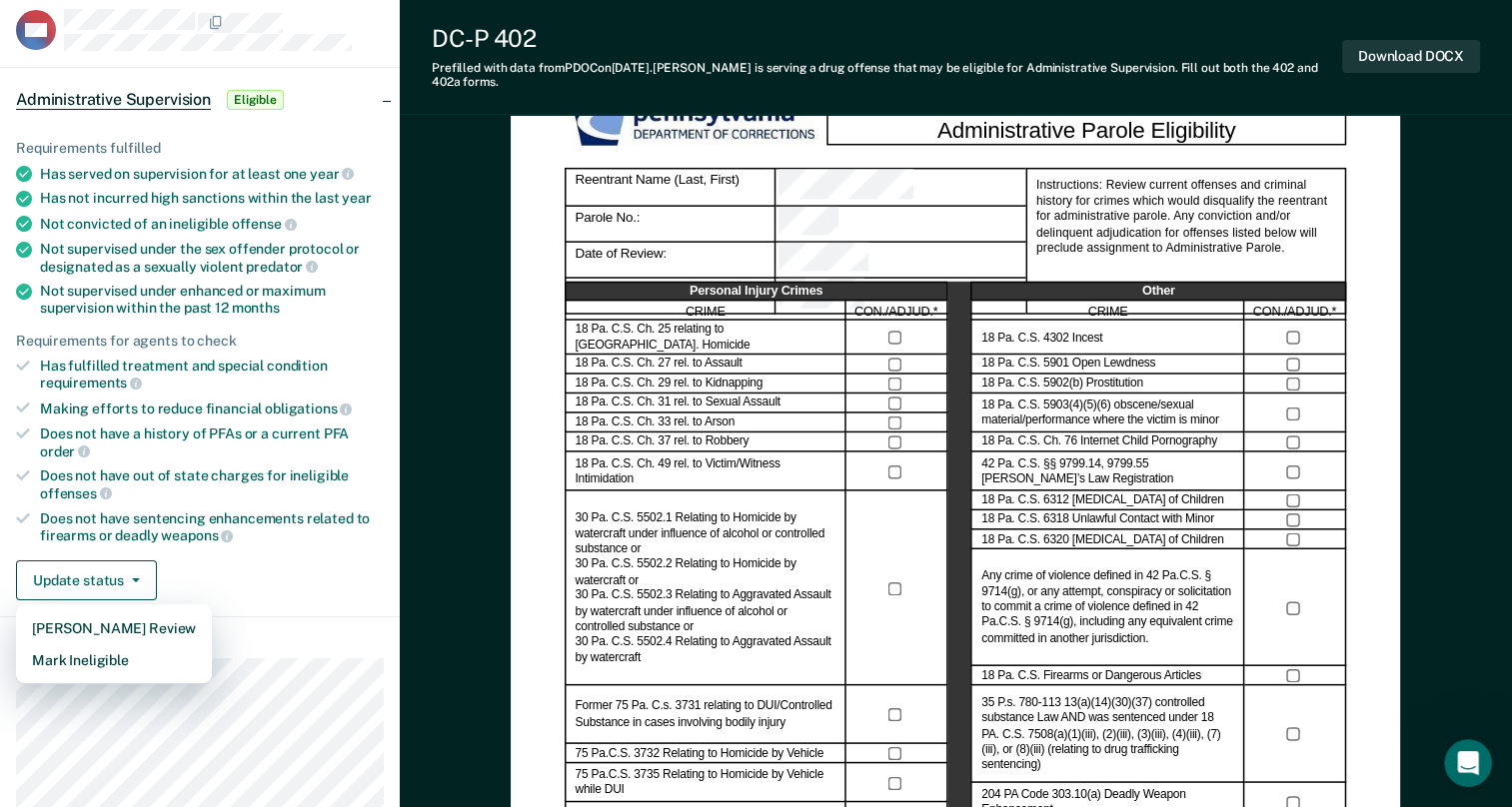 scroll, scrollTop: 161, scrollLeft: 0, axis: vertical 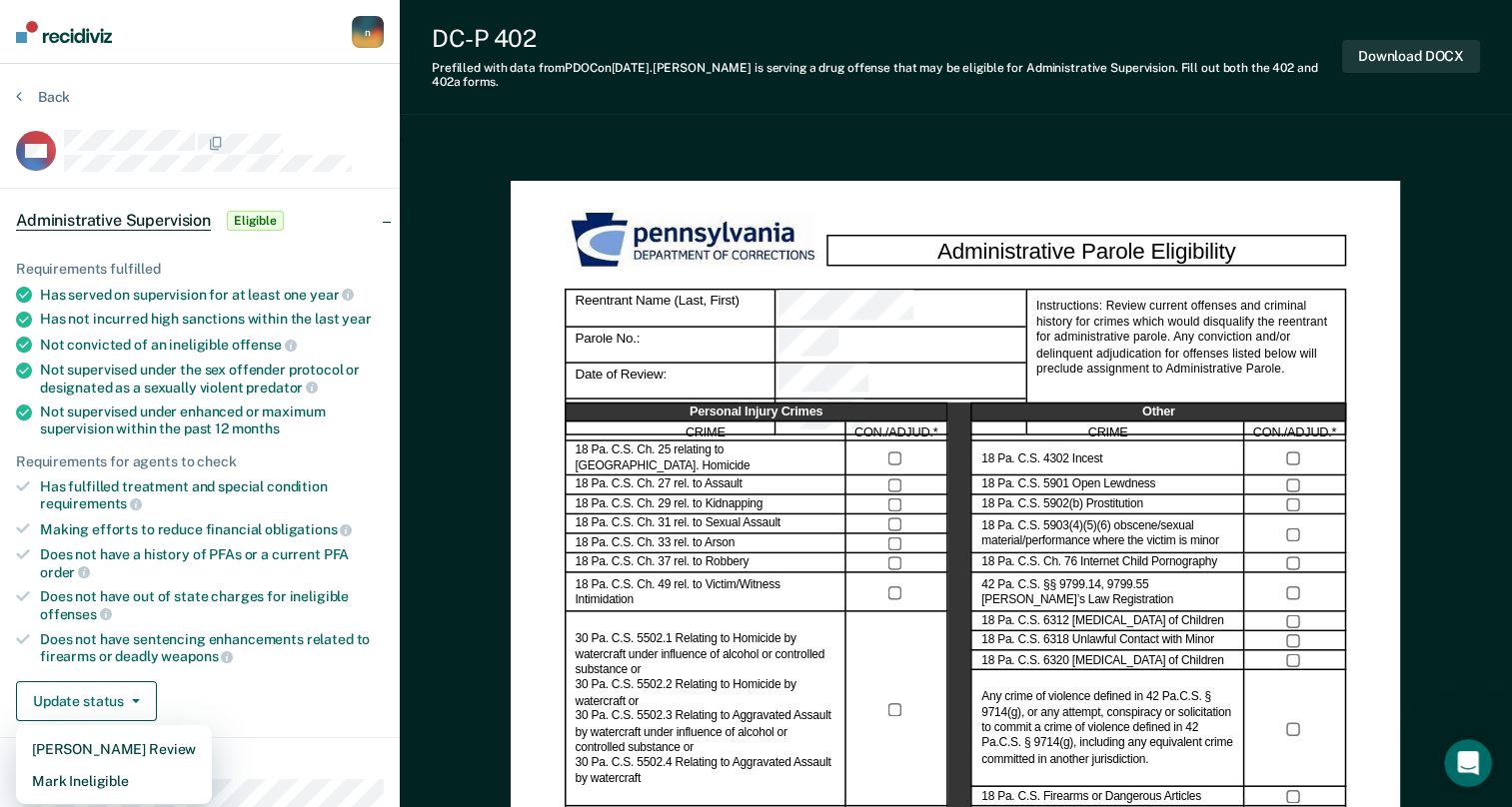 click on "Back WG   Administrative Supervision Eligible Requirements fulfilled Has served on supervision for at least one   year   Has not incurred high sanctions within the last   year Not convicted of an ineligible   offense   Not supervised under the sex offender protocol or designated as a sexually violent   predator   Not supervised under enhanced or maximum supervision within the past 12   months Requirements for agents to check Has fulfilled treatment and special condition   requirements   Making efforts to reduce financial   obligations	   Does not have a history of PFAs or a current PFA order     Does not have out of state charges for ineligible   offenses   Does not have sentencing enhancements related to firearms or deadly   weapons   Update status Mark Pending Review Mark Ineligible Supervision Contact Relevant Contact Notes" at bounding box center (200, 1022) 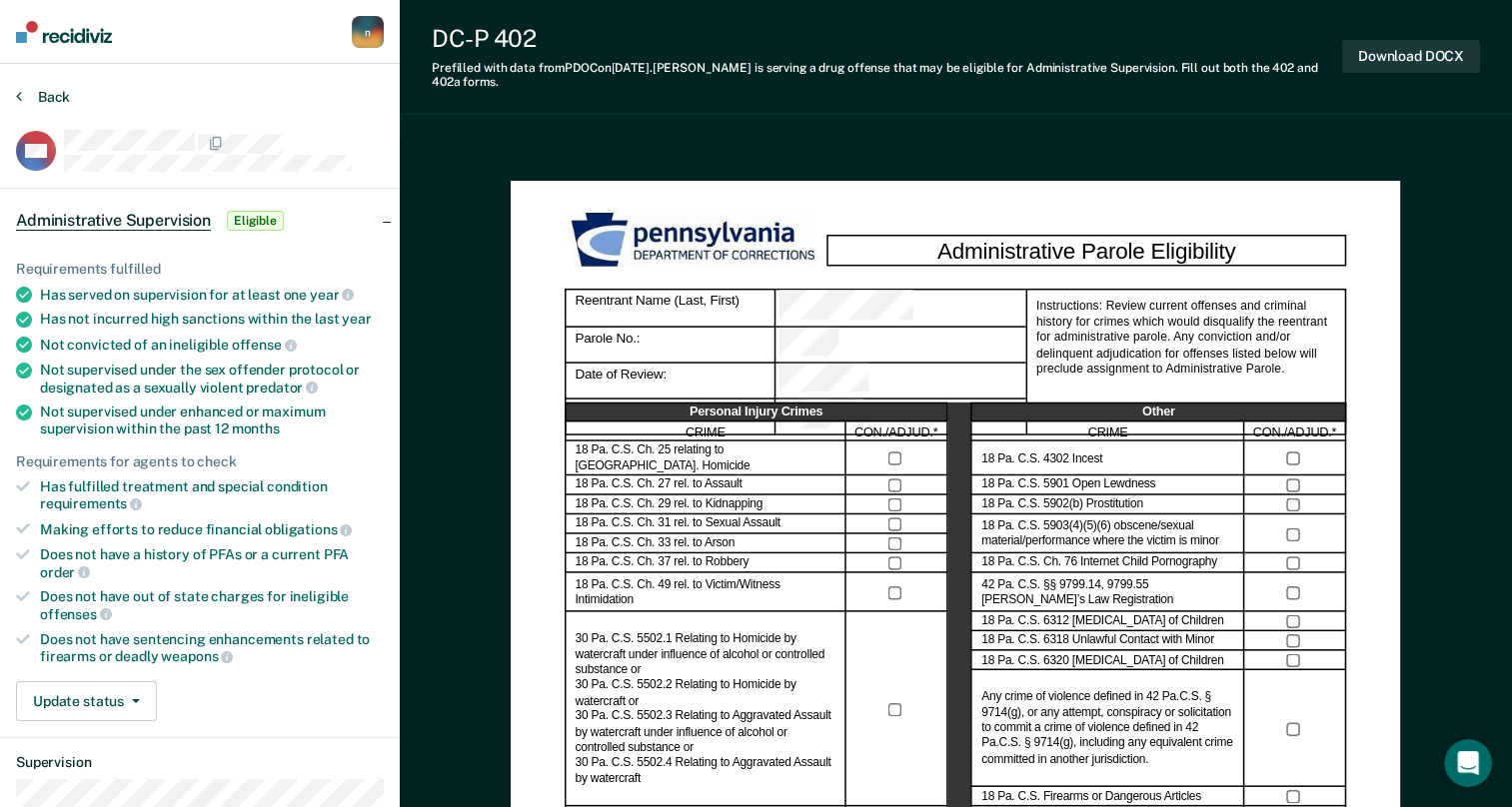 click on "Back" at bounding box center (43, 97) 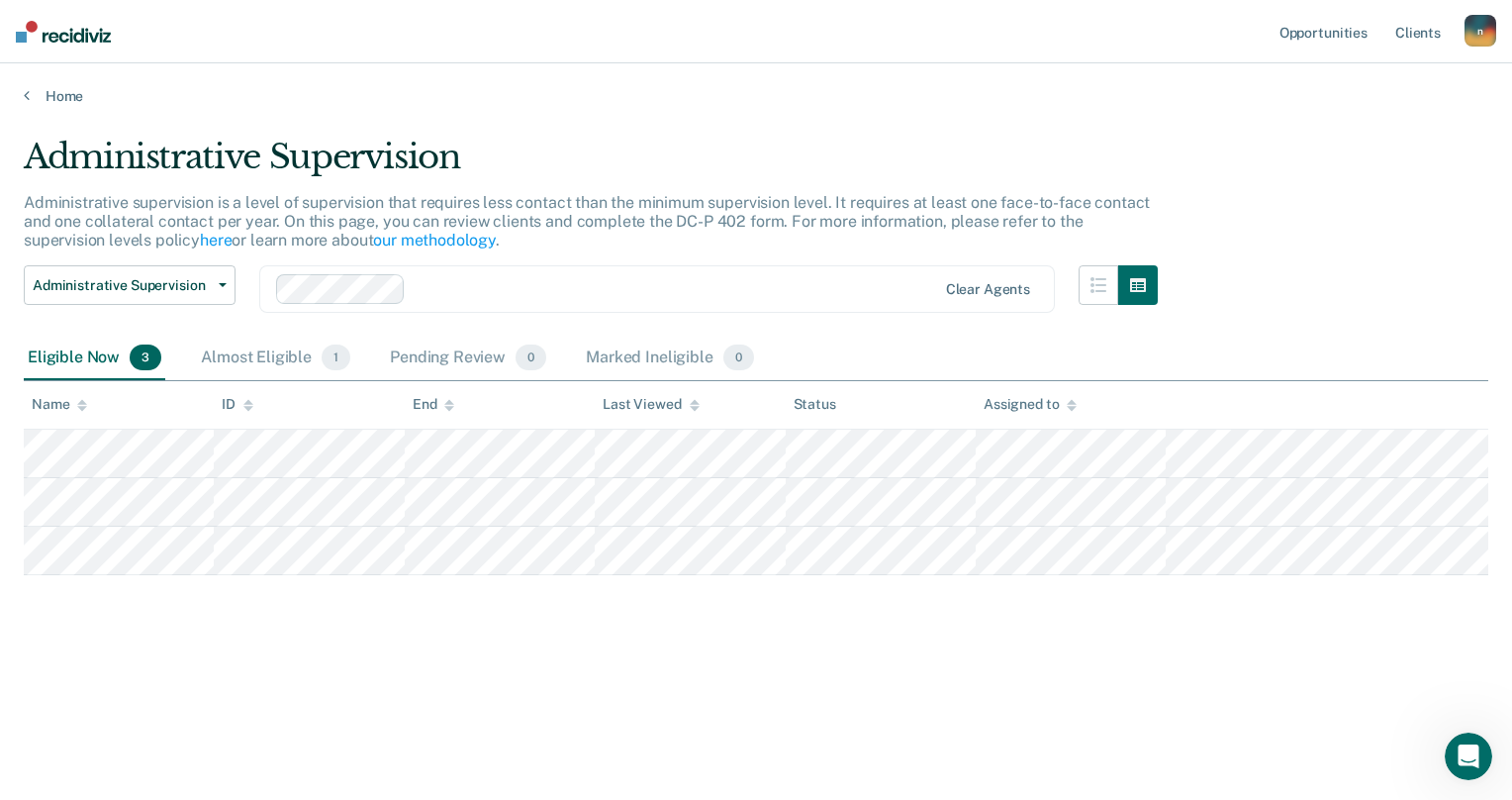 click on "Administrative Supervision   Administrative supervision is a level of supervision that requires less contact than the minimum supervision level. It requires at least one face-to-face contact and one collateral contact per year. On this page, you can review clients and complete the DC-P 402 form. For more information, please refer to the supervision levels policy  here  or learn more about  our methodology . Administrative Supervision Administrative Supervision Special Circumstances Supervision Clear   agents Eligible Now 3 Almost Eligible 1 Pending Review 0 Marked Ineligible 0
To pick up a draggable item, press the space bar.
While dragging, use the arrow keys to move the item.
Press space again to drop the item in its new position, or press escape to cancel.
Name ID End Last Viewed Status Assigned to" at bounding box center (756, 450) 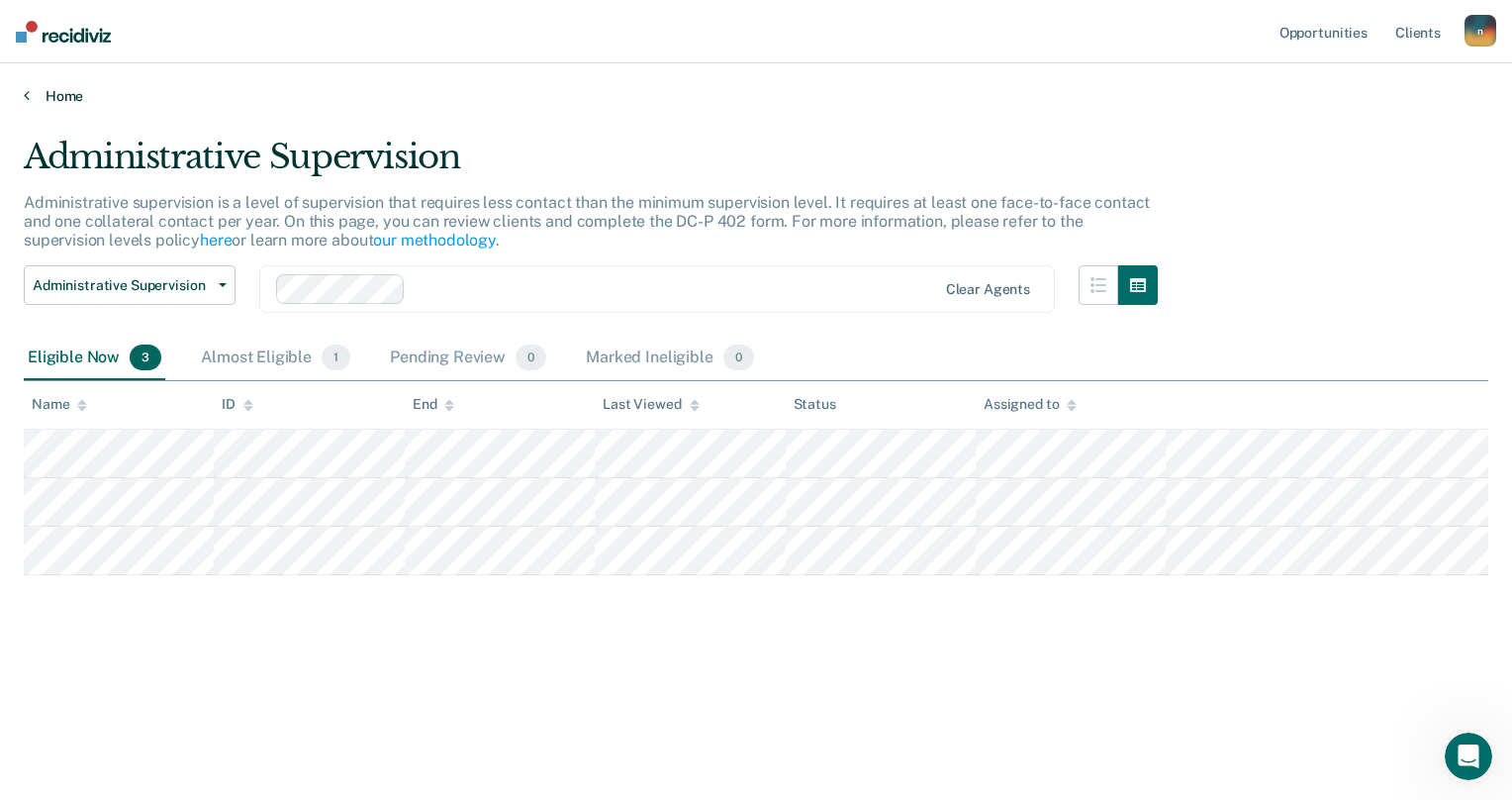 click on "Home" at bounding box center (756, 96) 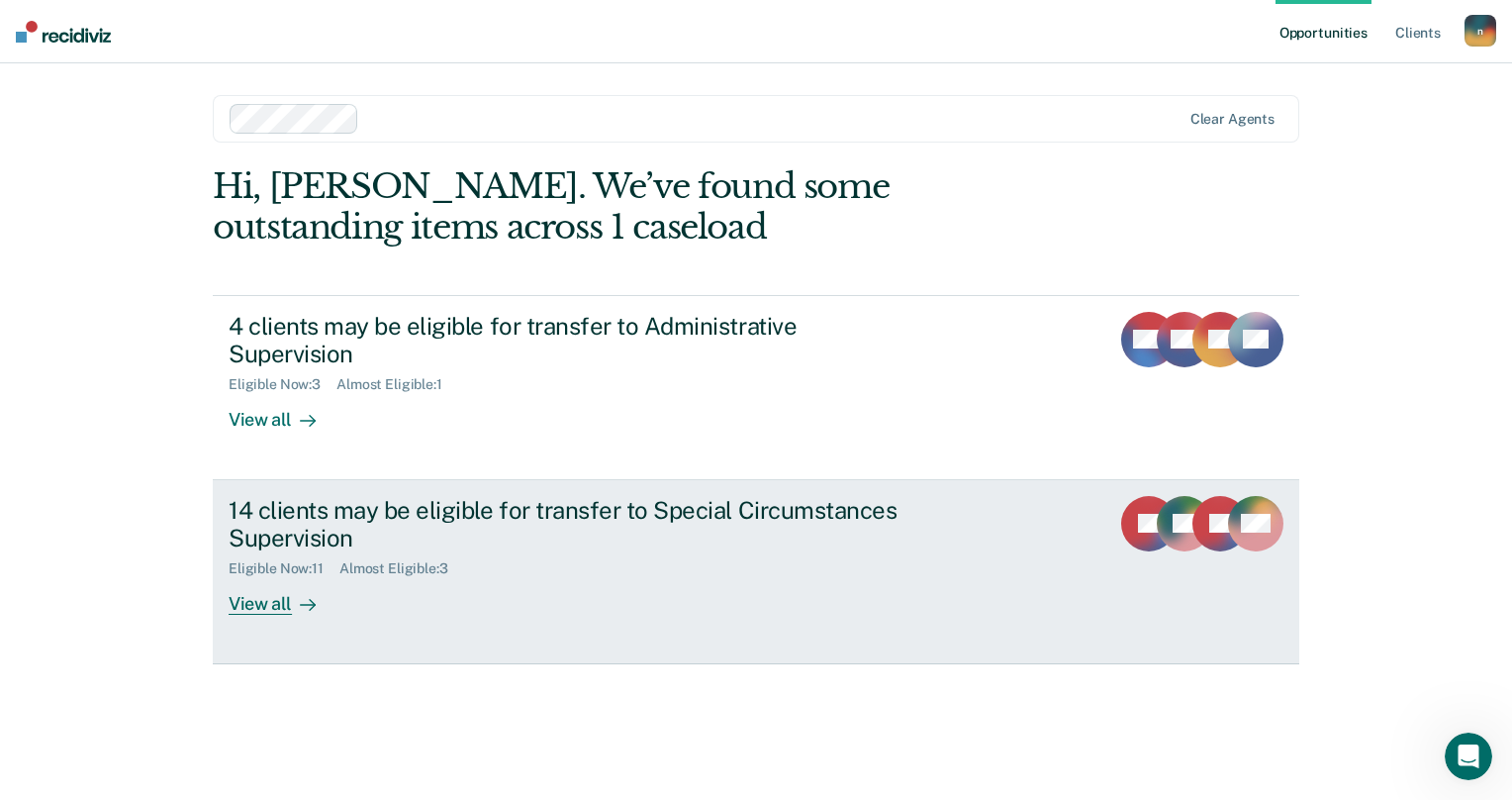 click on "14 clients may be eligible for transfer to Special Circumstances Supervision" at bounding box center [576, 525] 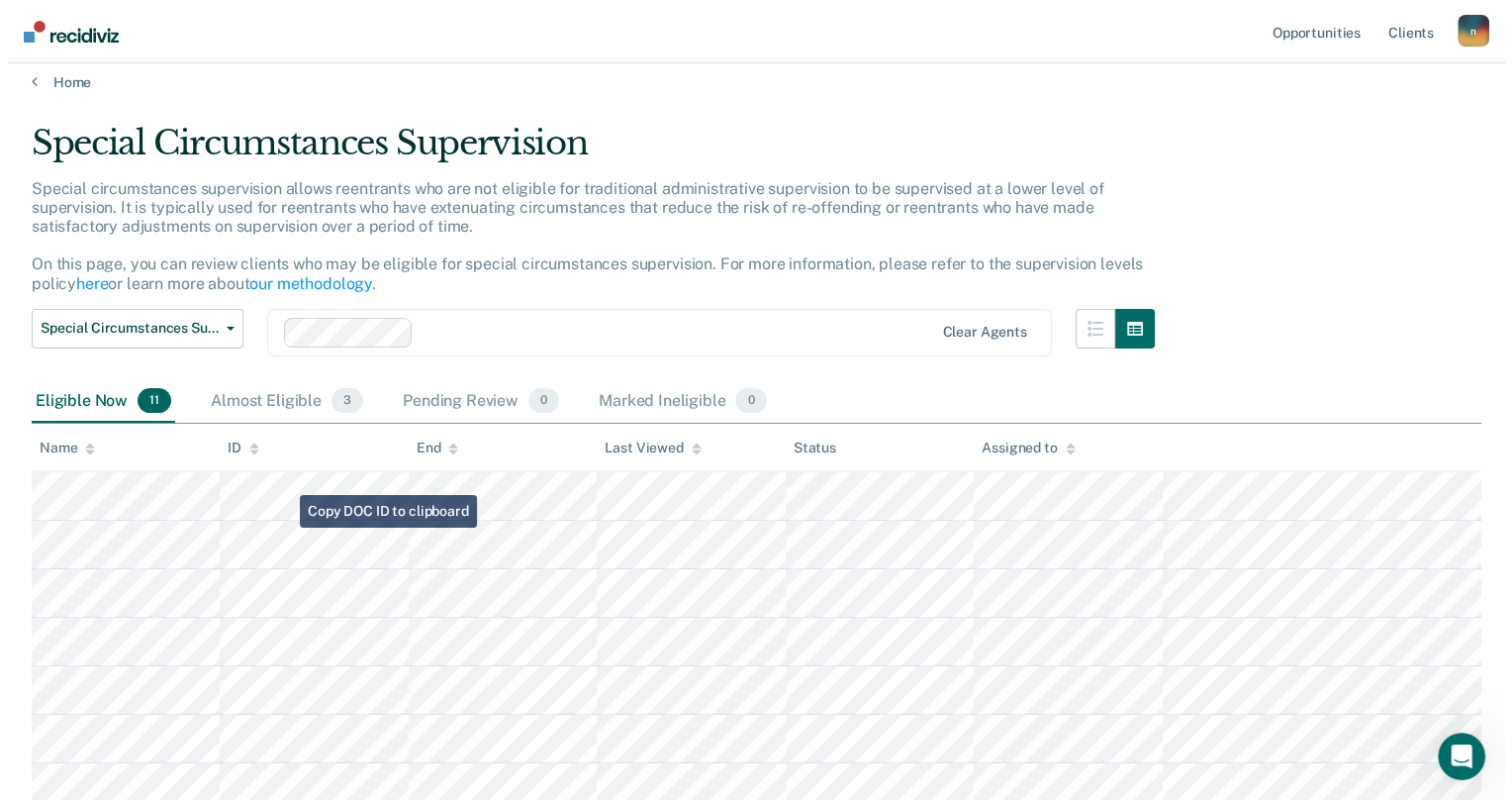 scroll, scrollTop: 0, scrollLeft: 0, axis: both 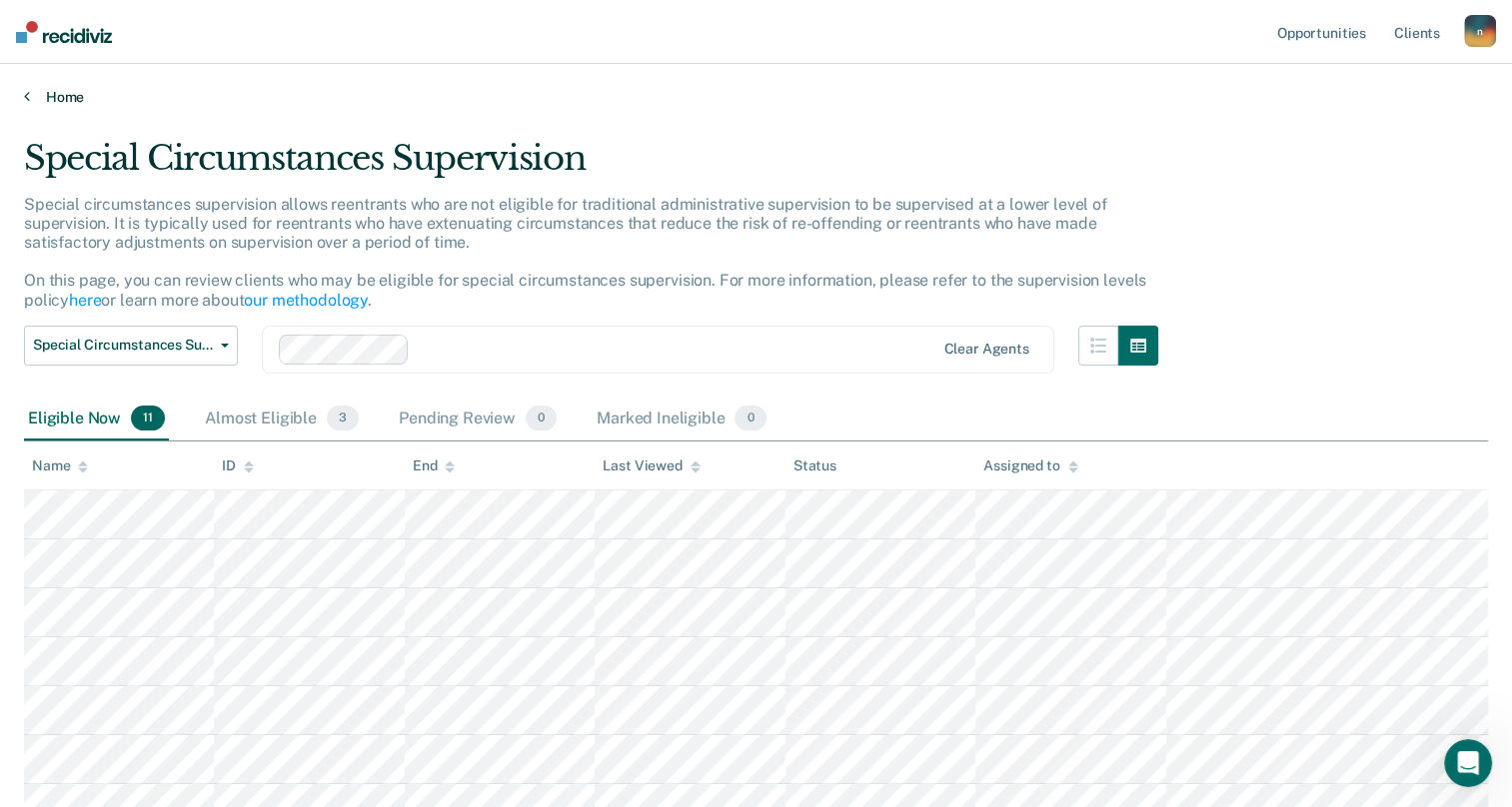 click on "Home" at bounding box center (756, 97) 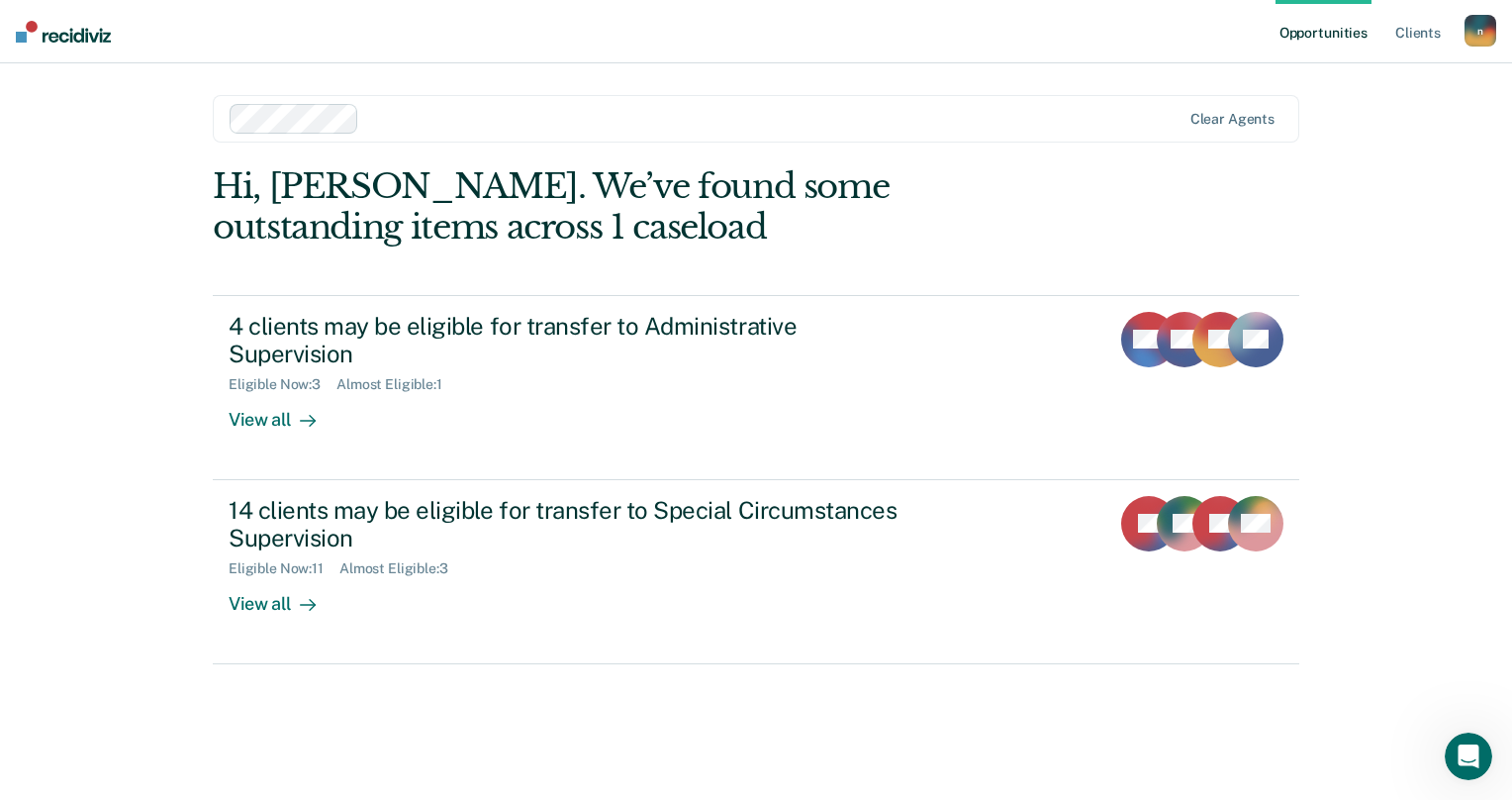 click on "Opportunities Client s [PERSON_NAME][EMAIL_ADDRESS][DOMAIN_NAME] n Profile How it works Log Out Clear   agents Hi, [PERSON_NAME]. We’ve found some outstanding items across 1 caseload 4 clients may be eligible for transfer to Administrative Supervision Eligible Now :  3 Almost Eligible :  1 View all   WG EM JM AR 14 clients may be eligible for transfer to Special Circumstances Supervision Eligible Now :  11 Almost Eligible :  3 View all   JH AT JH + 11" at bounding box center (756, 400) 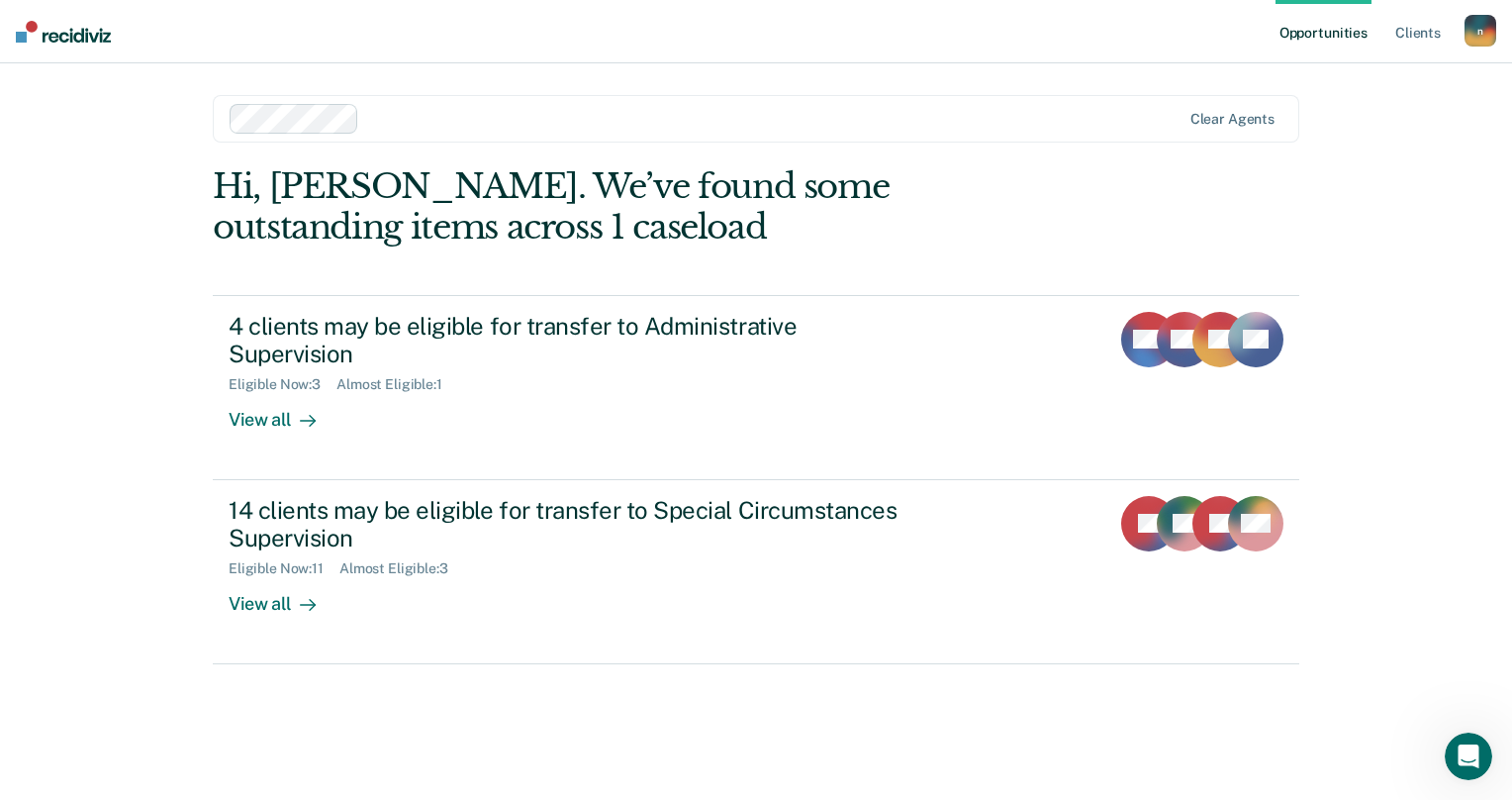 click on "n" at bounding box center [1480, 31] 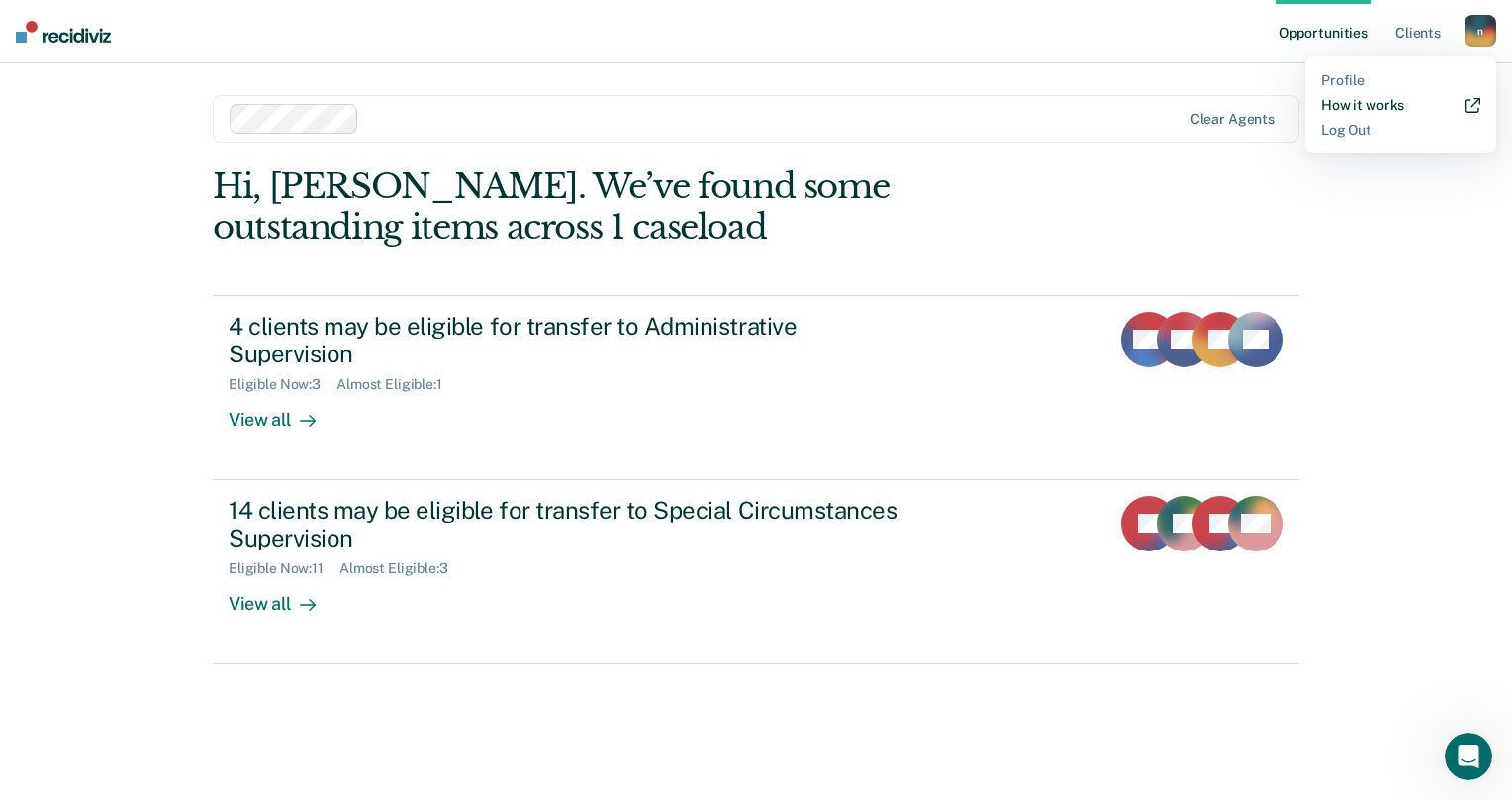 click on "How it works" at bounding box center (1400, 105) 